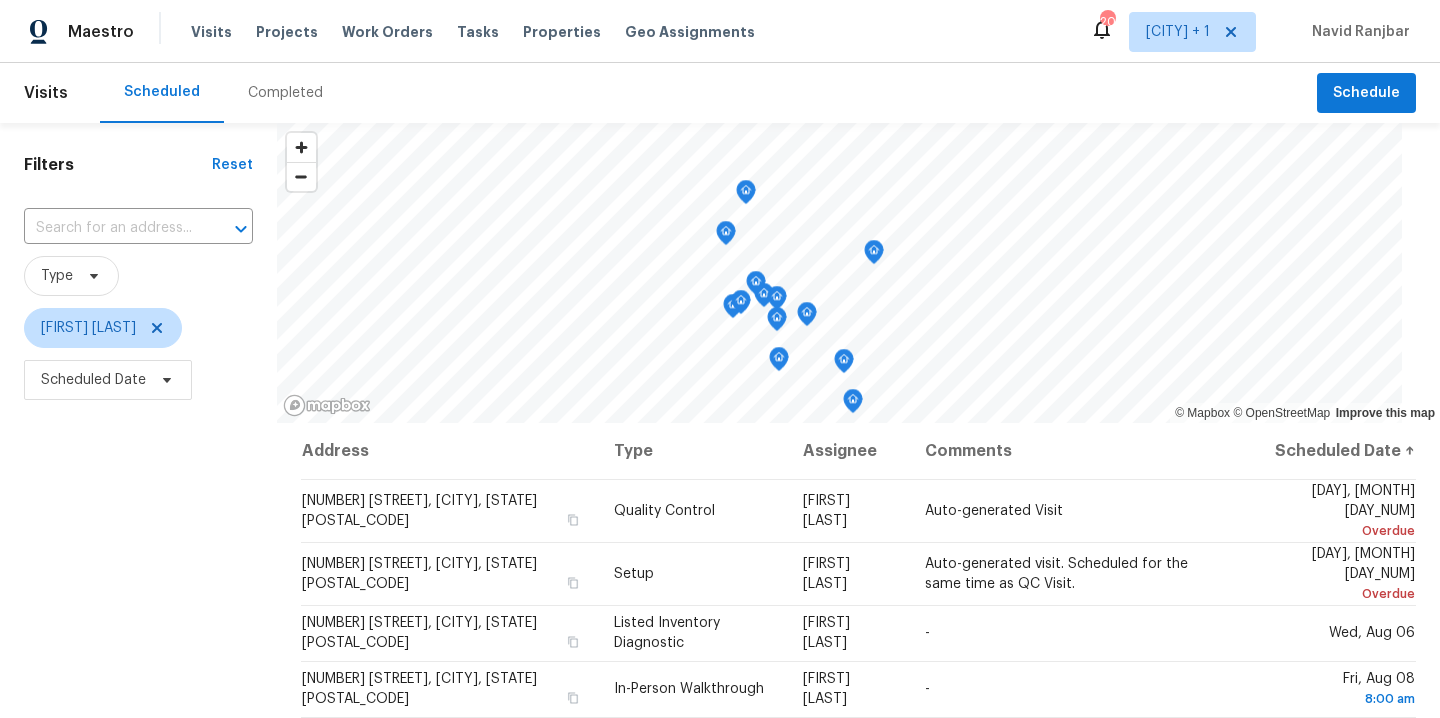 scroll, scrollTop: 0, scrollLeft: 0, axis: both 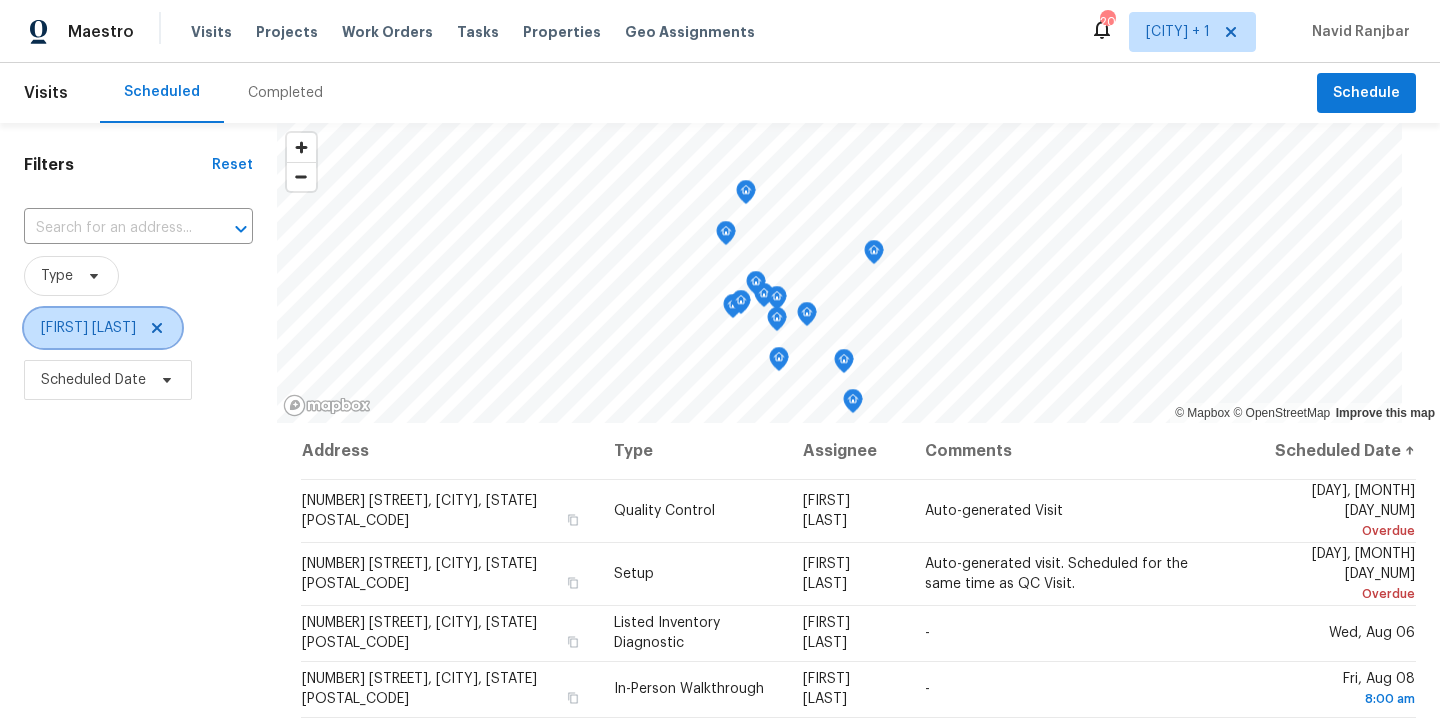 click 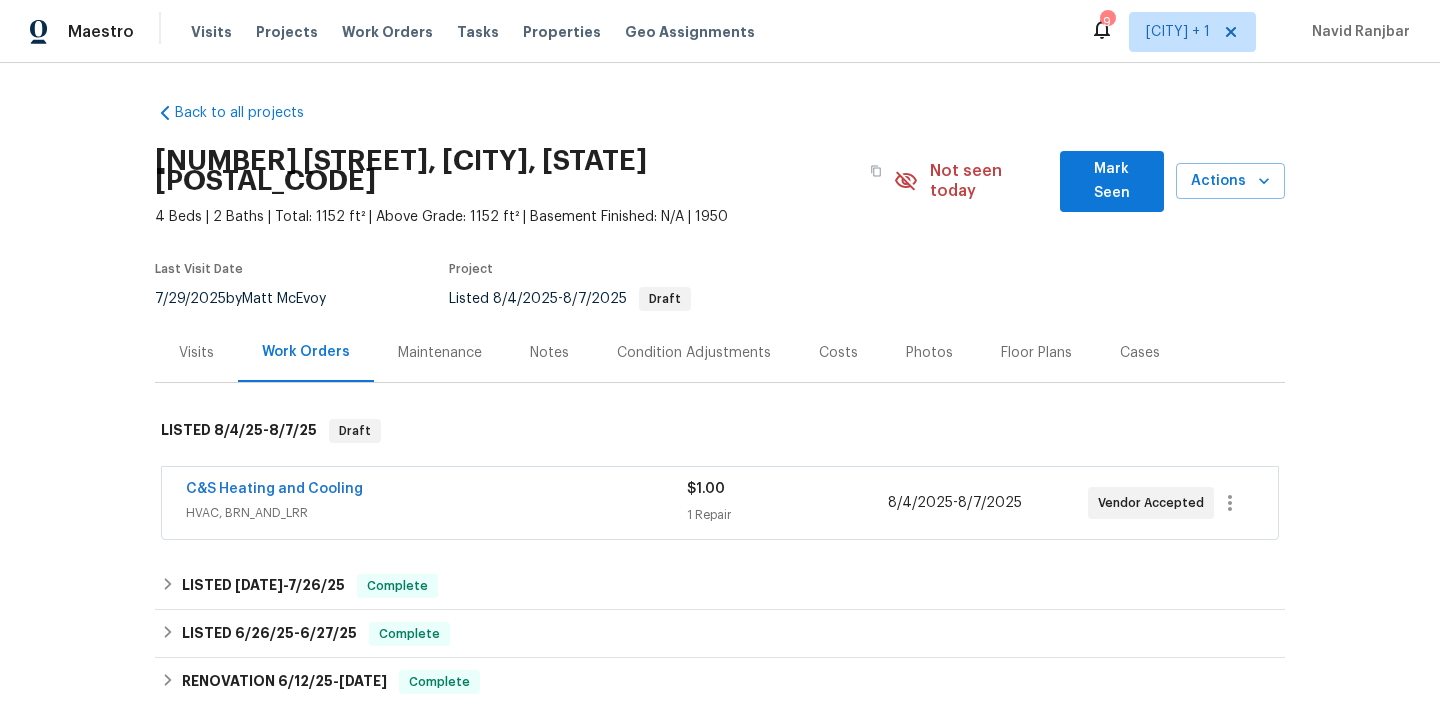 scroll, scrollTop: 0, scrollLeft: 0, axis: both 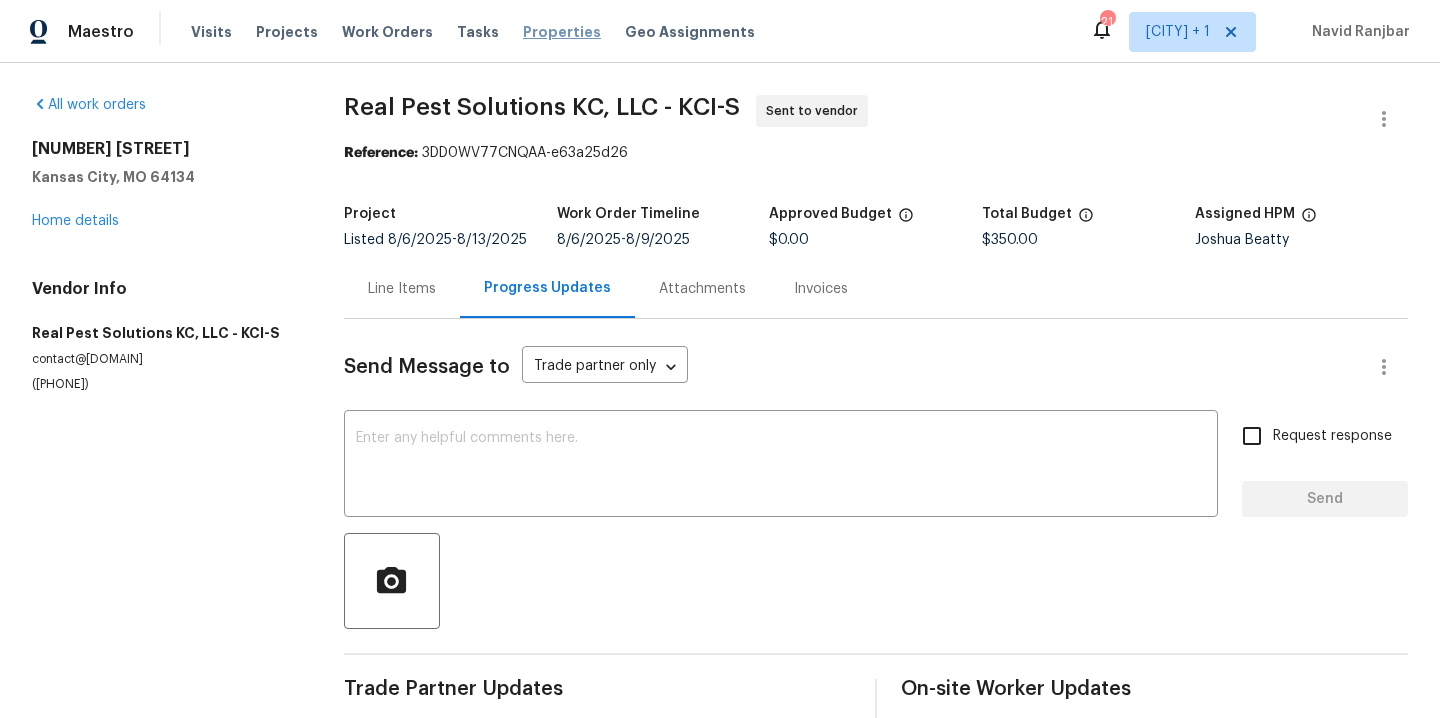 click on "Properties" at bounding box center [562, 32] 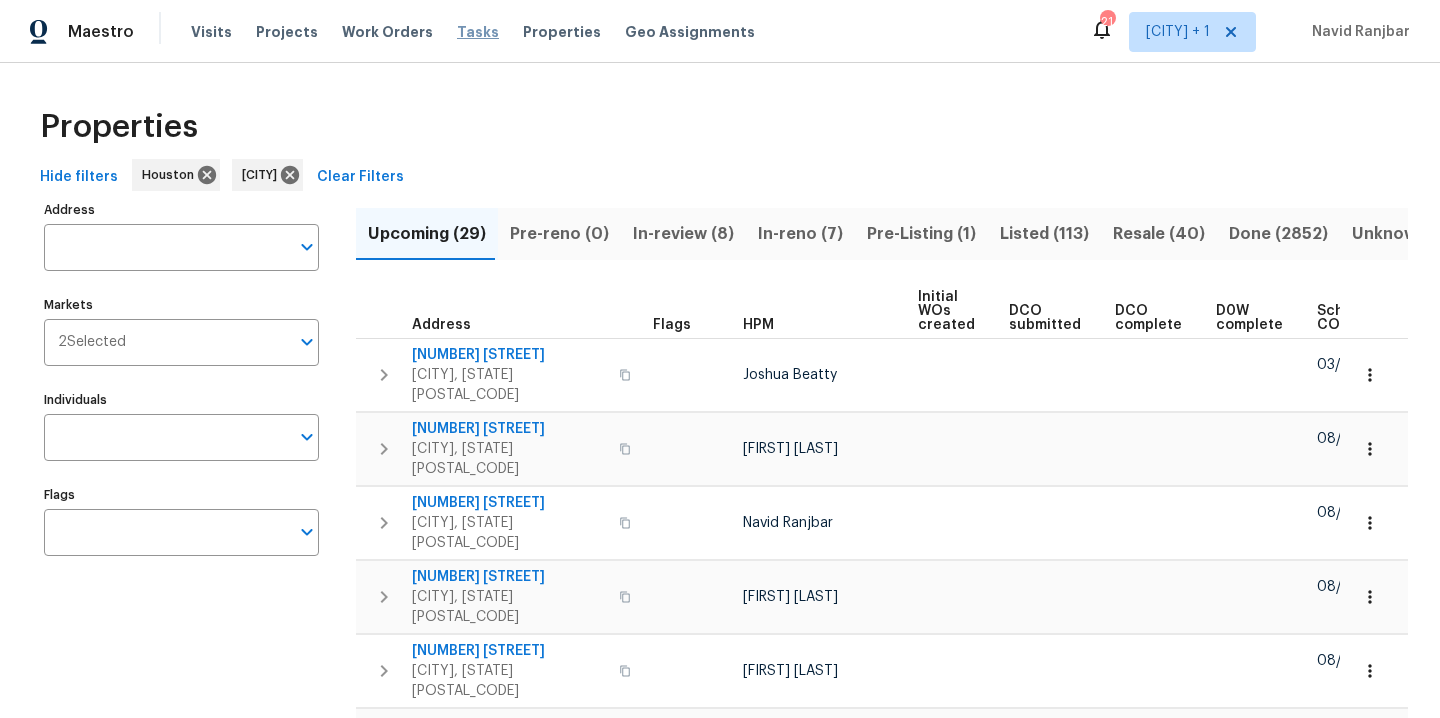 click on "Tasks" at bounding box center (478, 32) 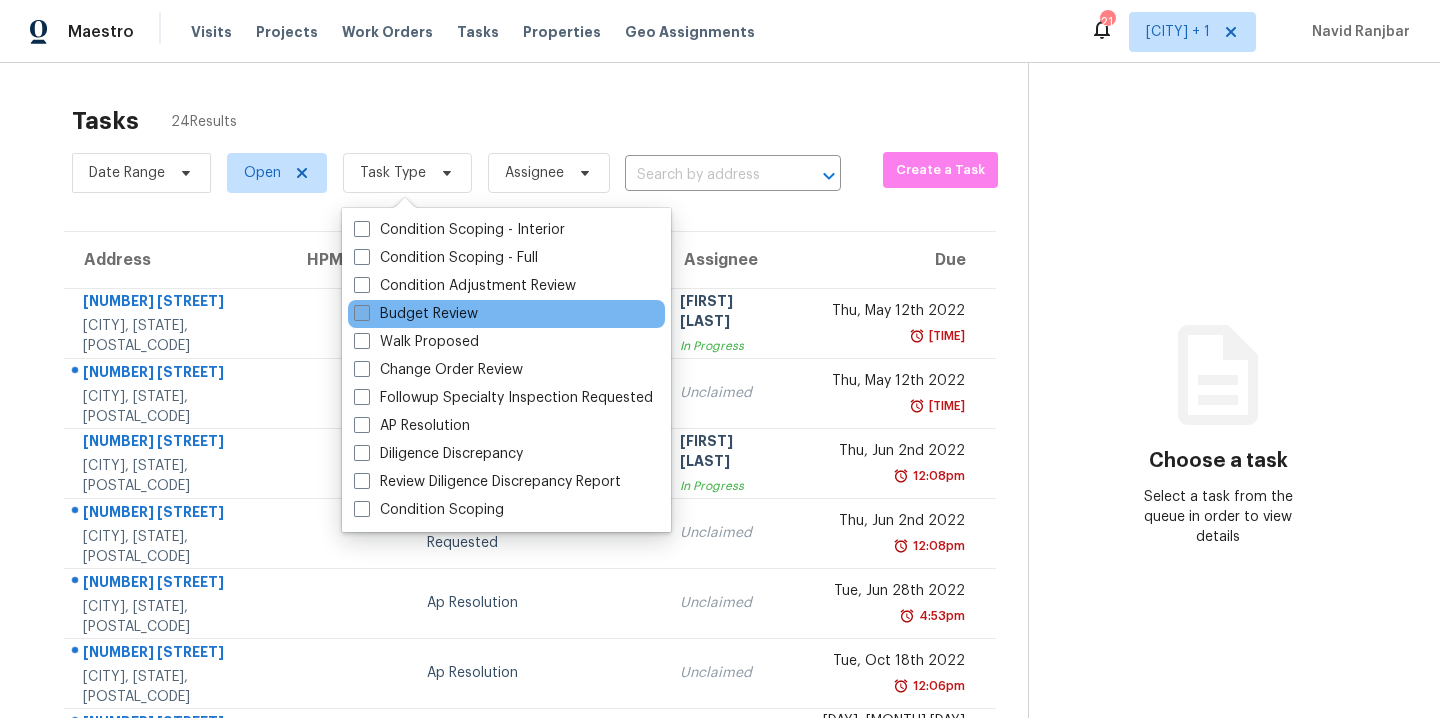 click on "Budget Review" at bounding box center [416, 314] 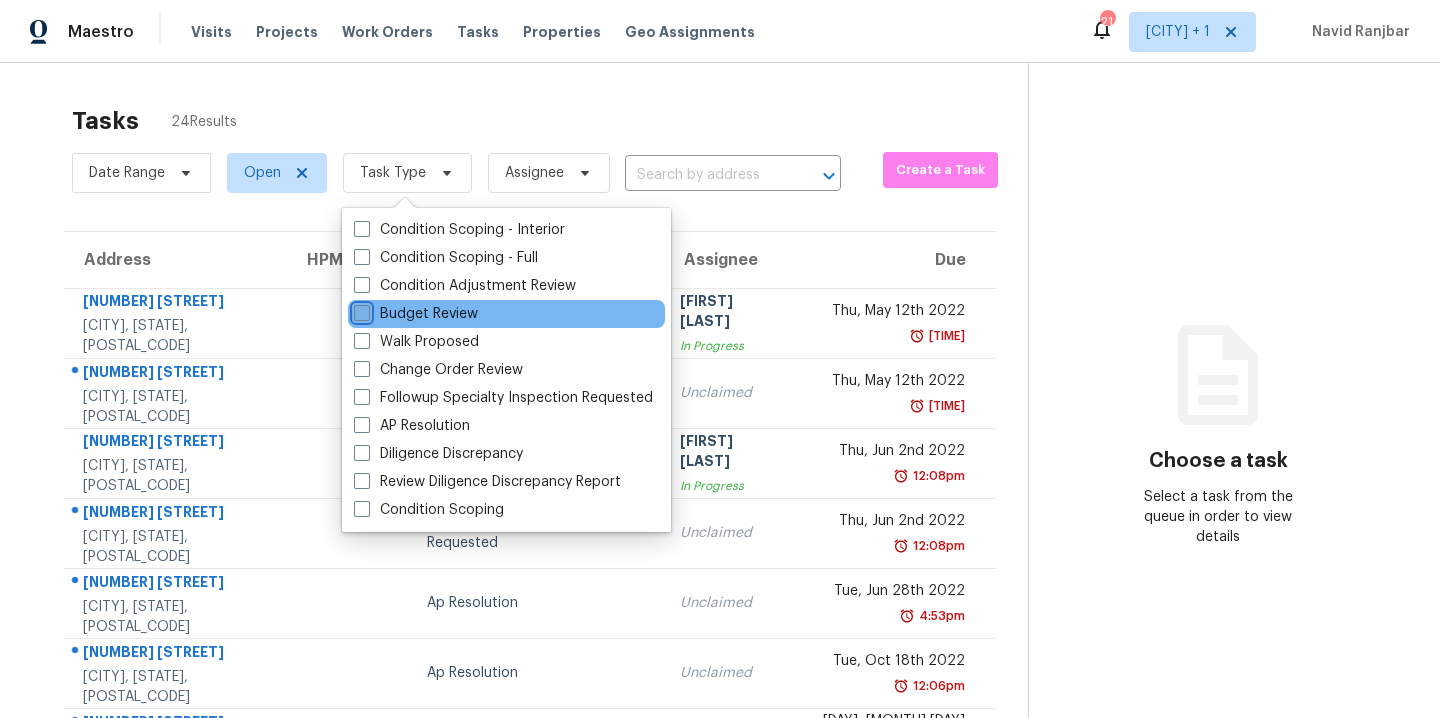 click on "Budget Review" at bounding box center [360, 310] 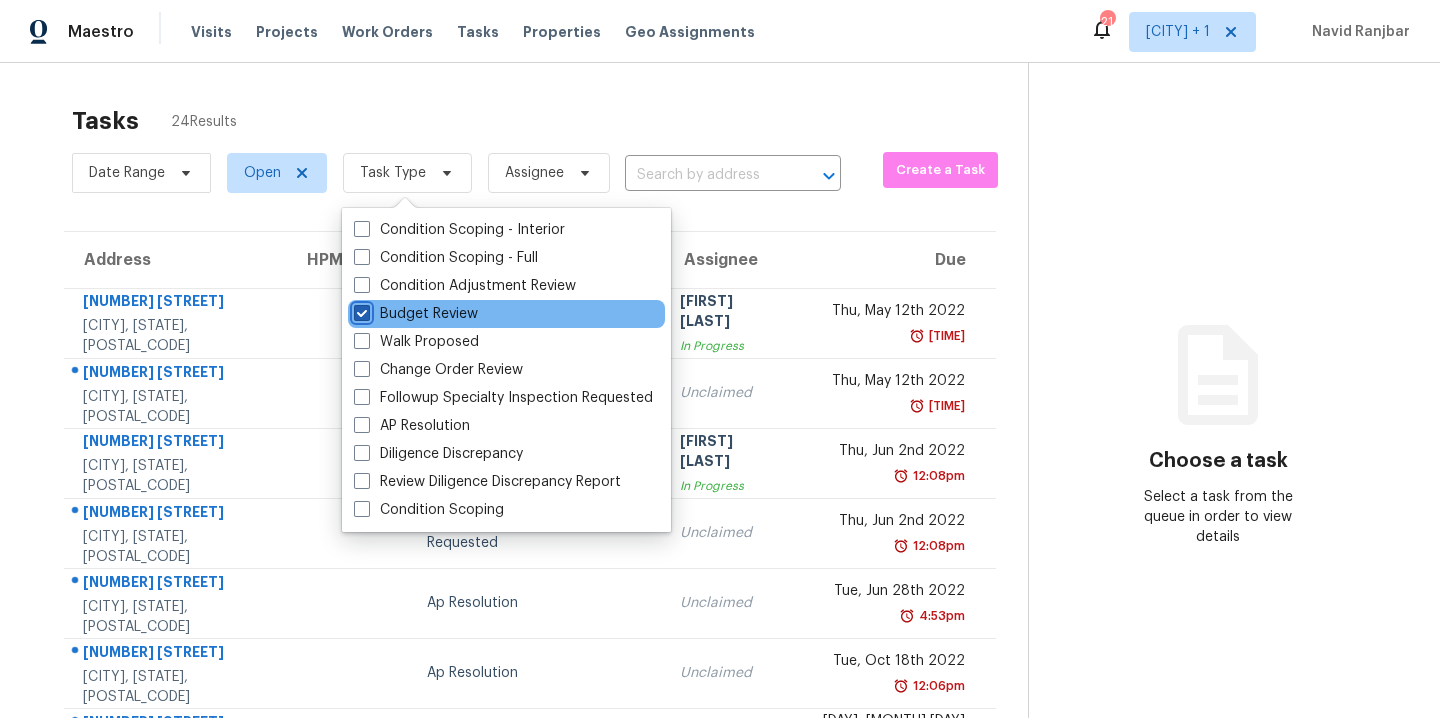 checkbox on "true" 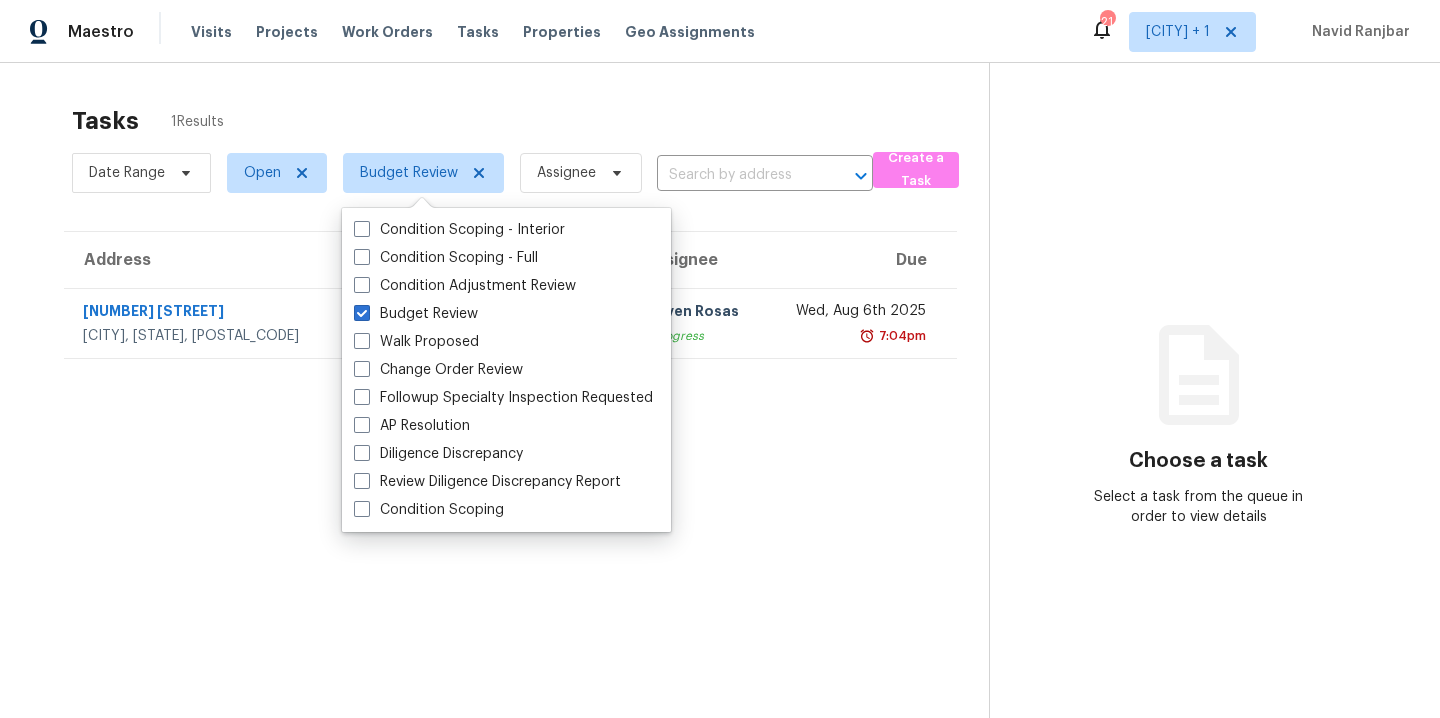 click on "Tasks 1  Results Date Range Open Budget Review Assignee ​ Create a Task Address HPM Type Assignee Due 16127 Coral Bay St   Crosby, TX, 77532 Andy Taylor Budget Review Steven Rosas In Progress Wed, Aug 6th 2025 7:04pm Choose a task Select a task from the queue in order to view details" at bounding box center (720, 422) 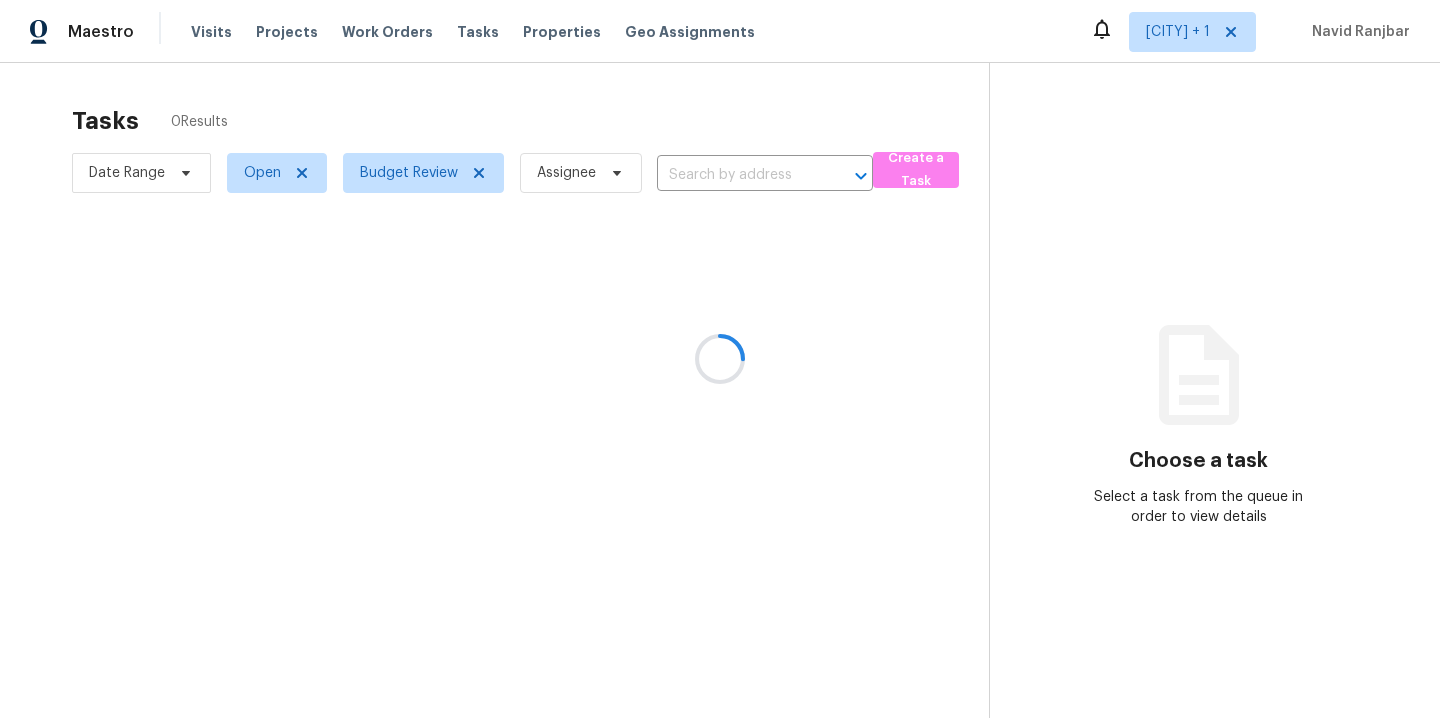 scroll, scrollTop: 0, scrollLeft: 0, axis: both 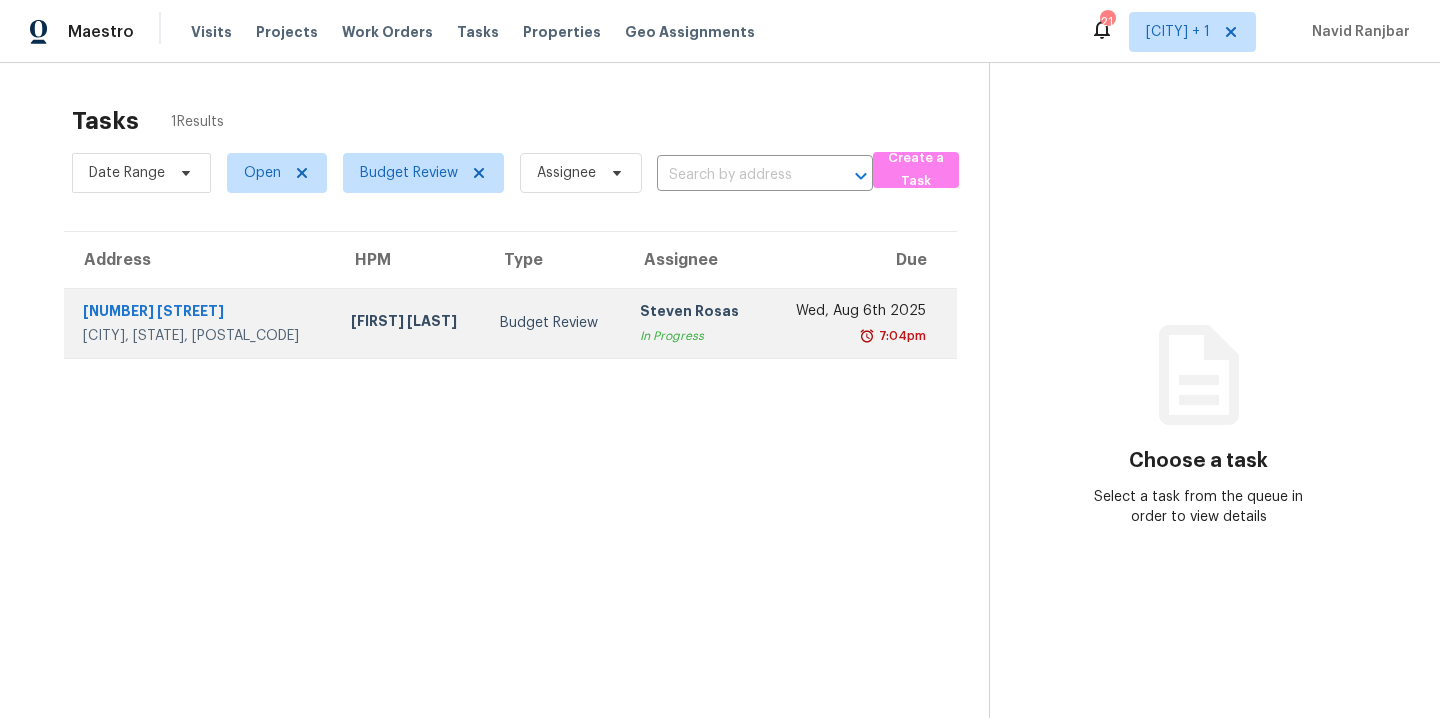 click on "Andy Taylor" at bounding box center (409, 323) 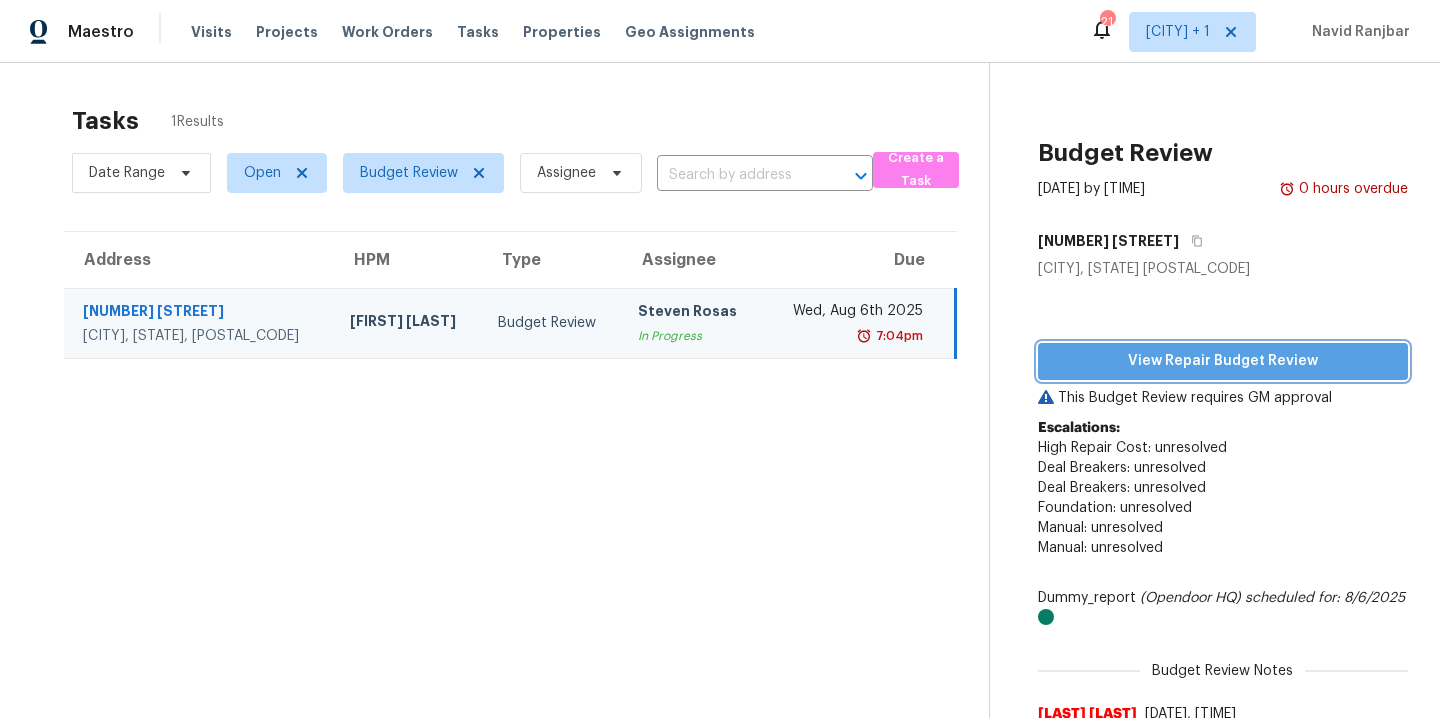 click on "View Repair Budget Review" at bounding box center (1223, 361) 